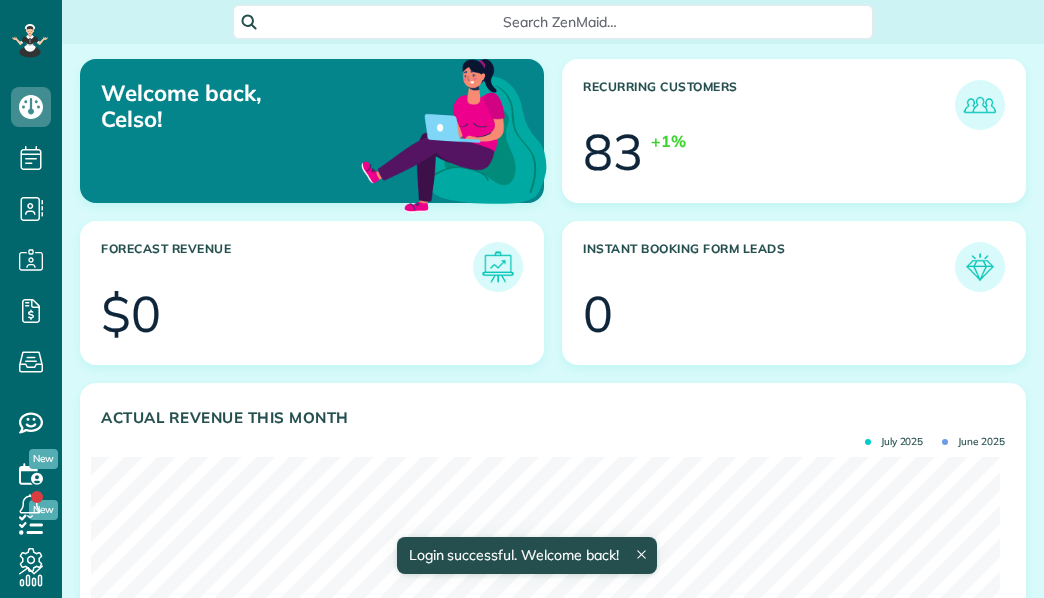 scroll, scrollTop: 0, scrollLeft: 0, axis: both 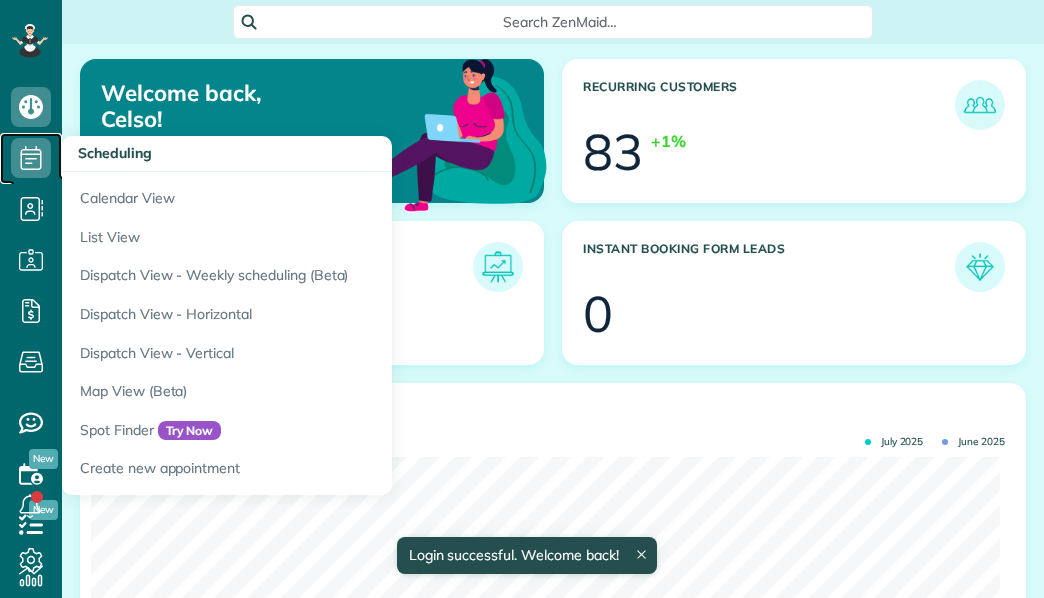 click 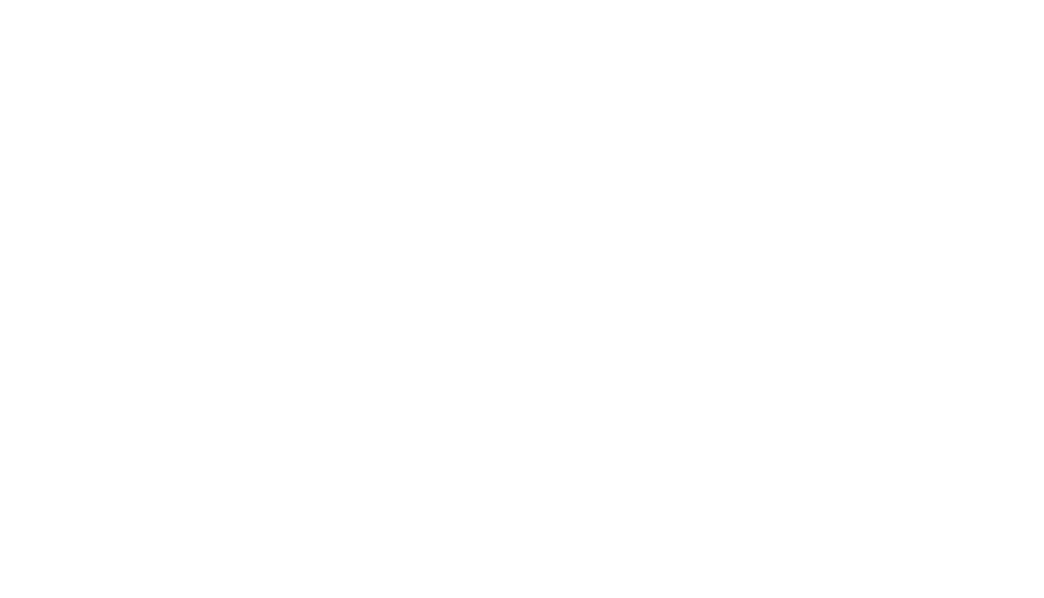 scroll, scrollTop: 0, scrollLeft: 0, axis: both 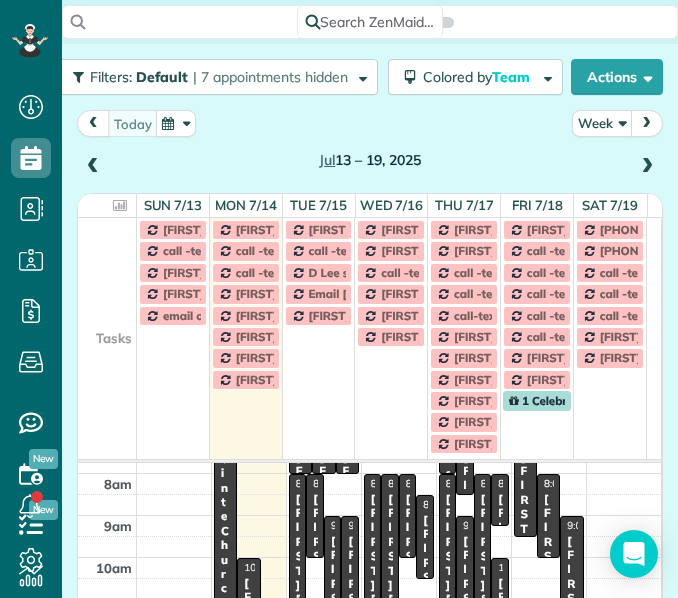 click on "Week" at bounding box center (602, 123) 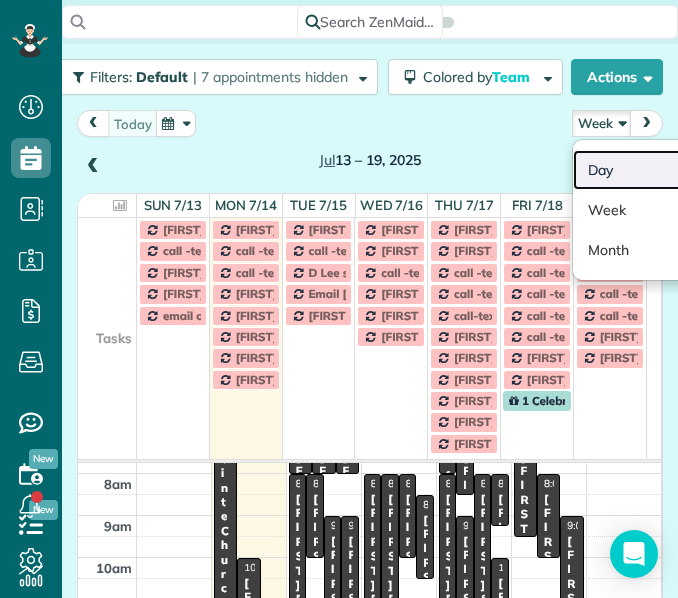 click on "Day" at bounding box center [652, 170] 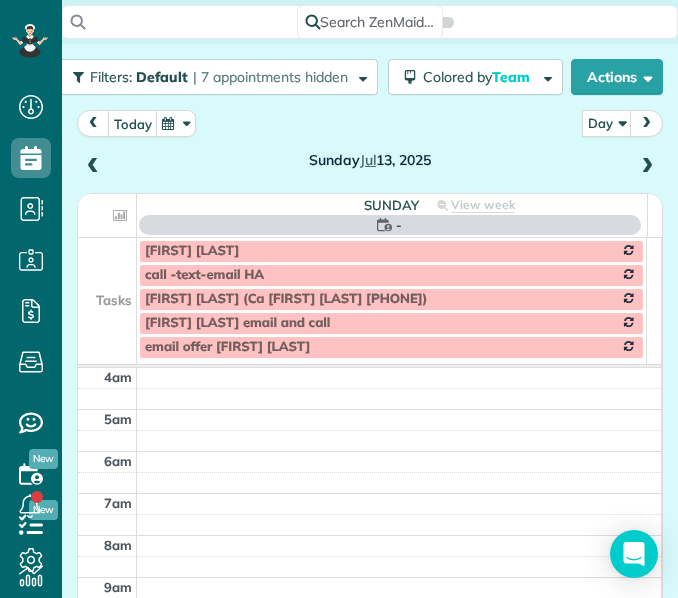 scroll, scrollTop: 127, scrollLeft: 0, axis: vertical 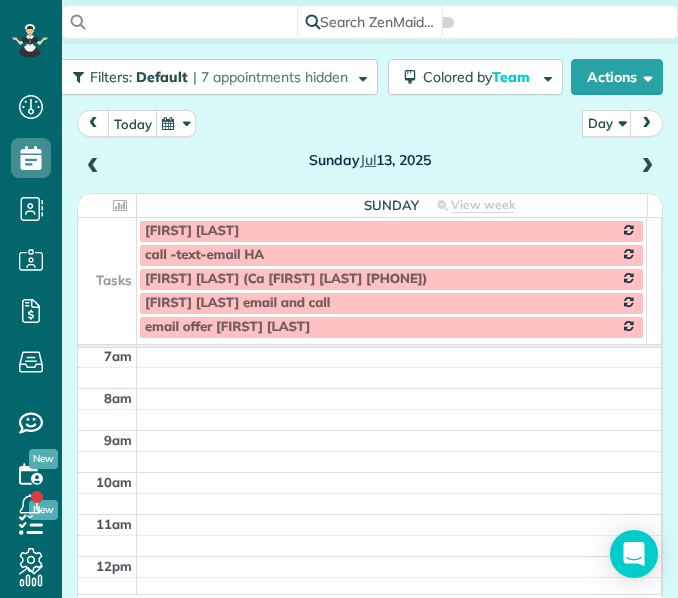 click at bounding box center (647, 167) 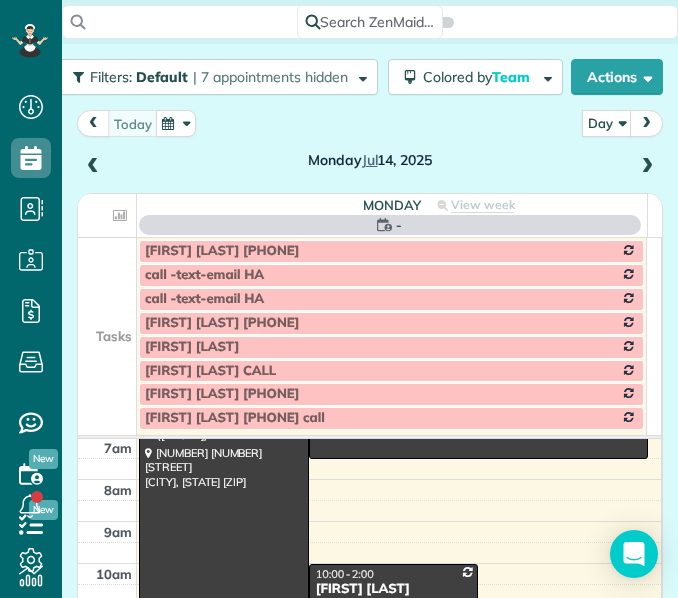 click at bounding box center (647, 167) 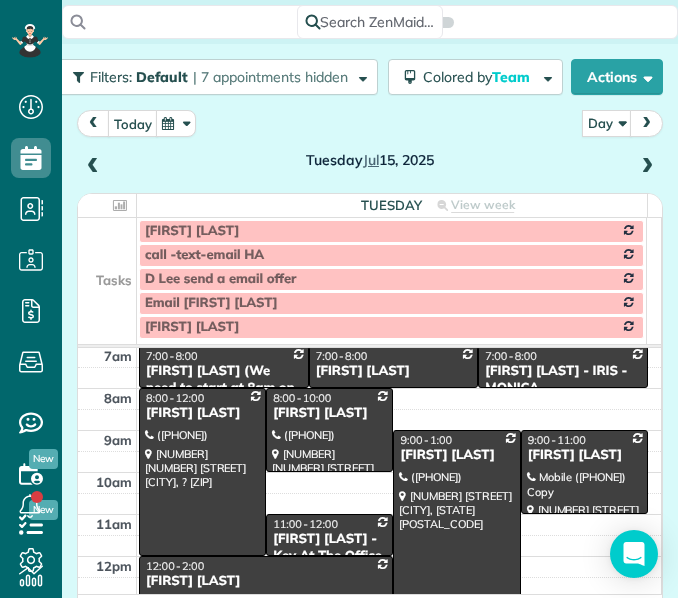 click at bounding box center (107, 255) 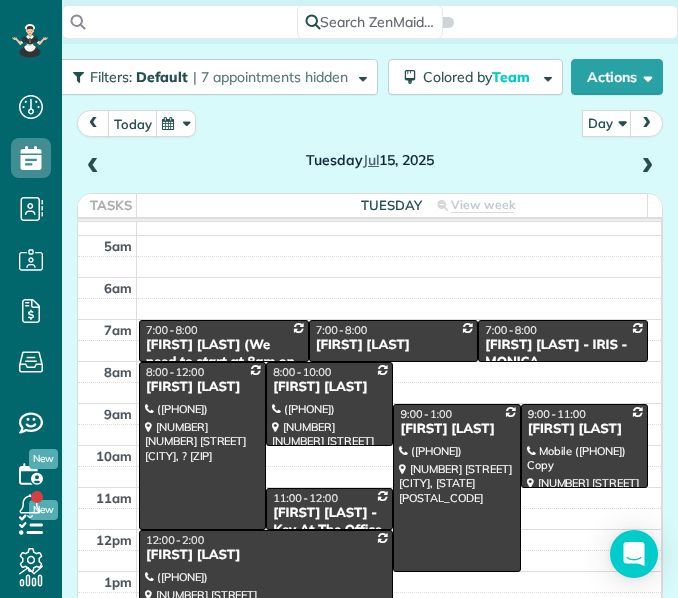 scroll, scrollTop: 27, scrollLeft: 0, axis: vertical 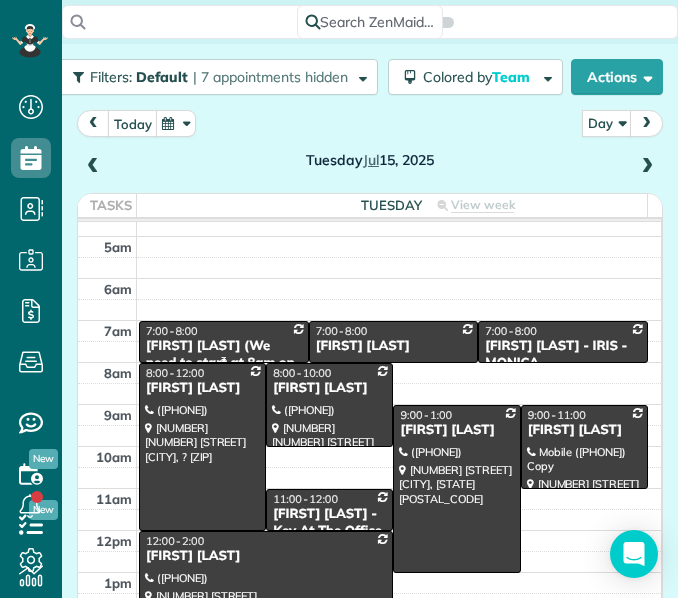 click on "[FIRST] [LAST] (We need to start at 8am on [DATE])" at bounding box center [224, 363] 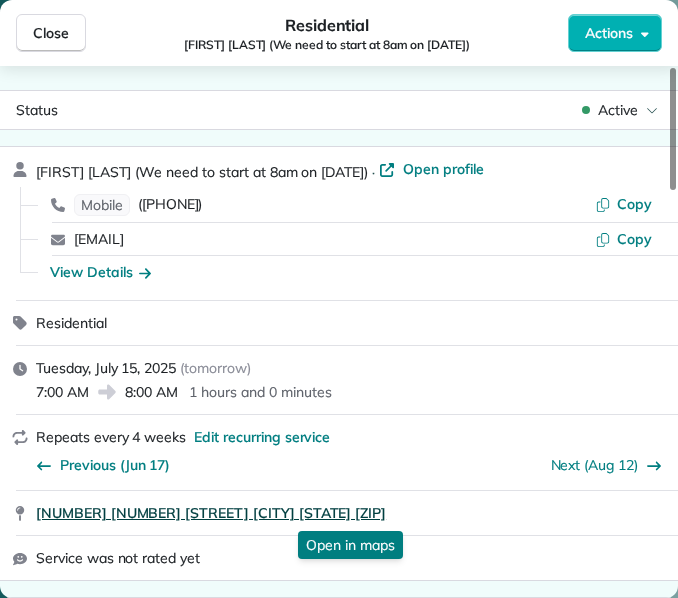 drag, startPoint x: 31, startPoint y: 516, endPoint x: 371, endPoint y: 507, distance: 340.1191 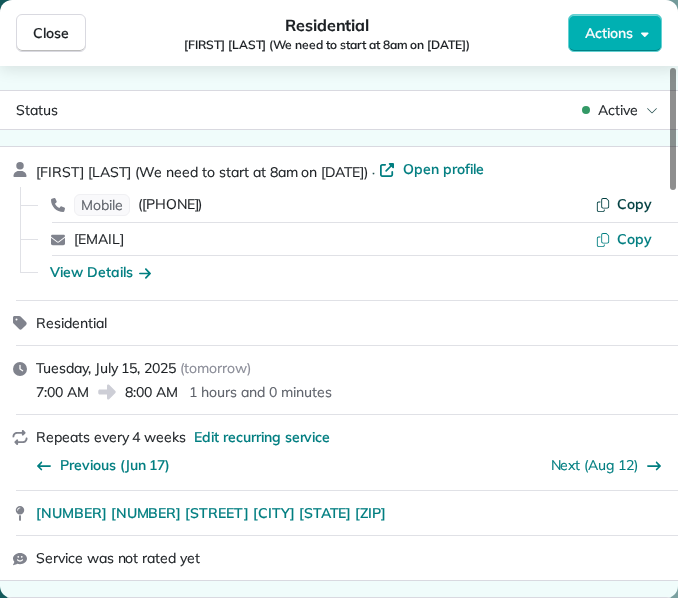 click on "Copy" at bounding box center (634, 204) 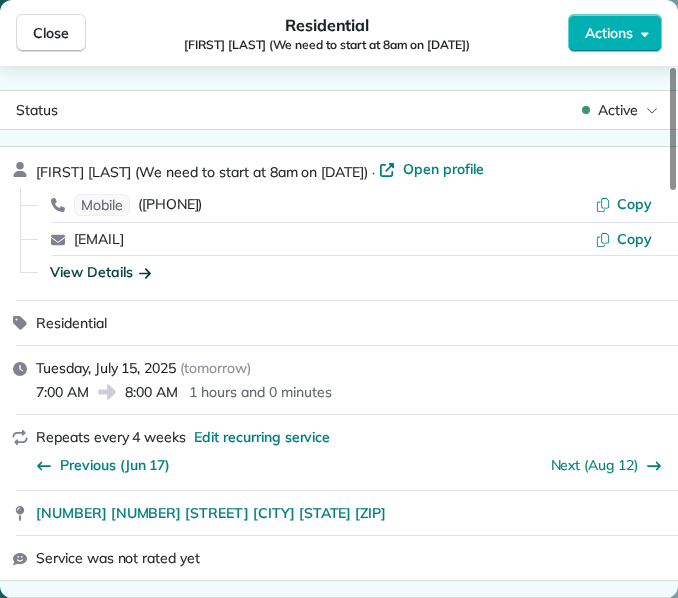 click on "View Details" at bounding box center [100, 272] 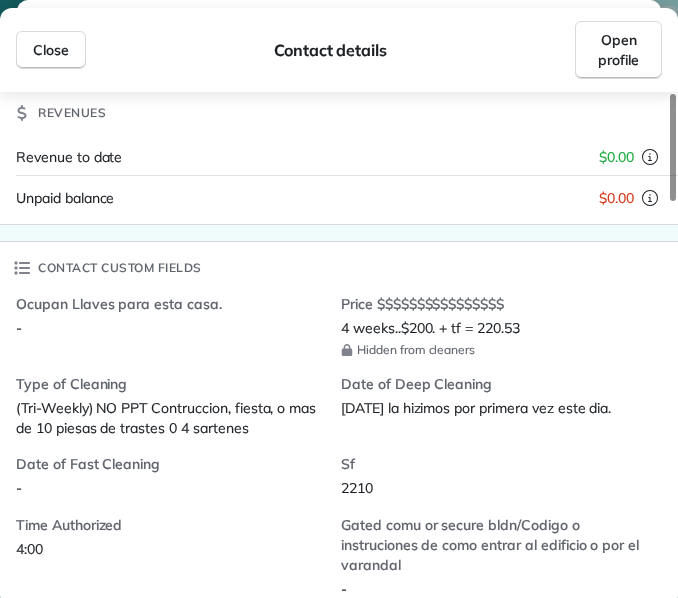 scroll, scrollTop: 300, scrollLeft: 0, axis: vertical 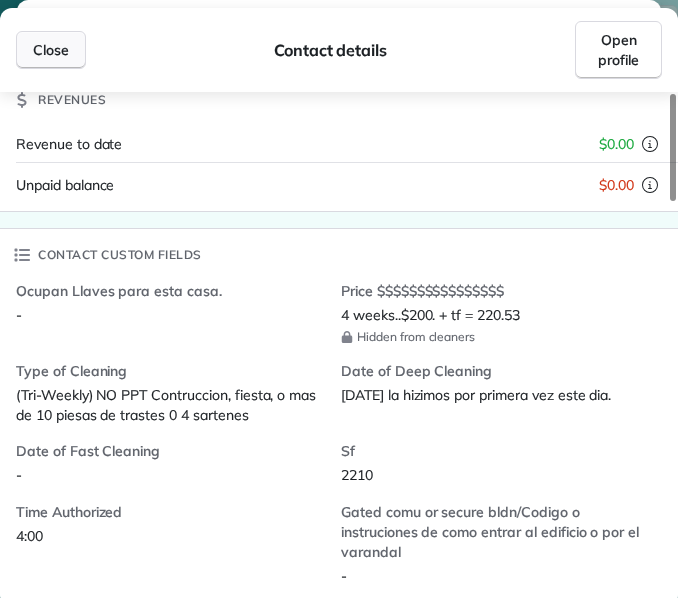 click on "Close" at bounding box center [51, 50] 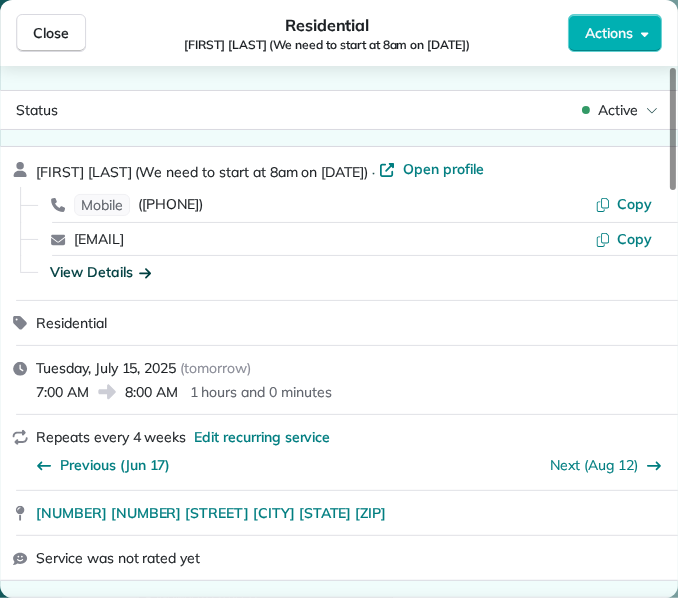 click on "Close" at bounding box center [51, 33] 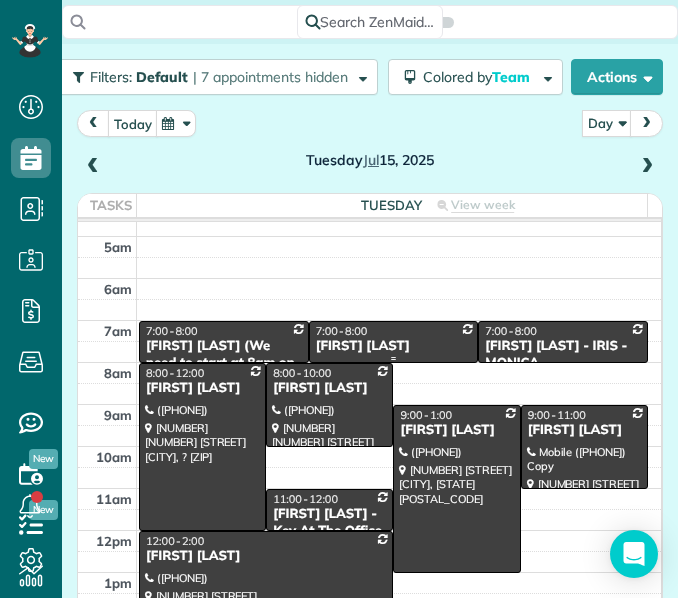 click on "7:00 - 8:00" at bounding box center [394, 331] 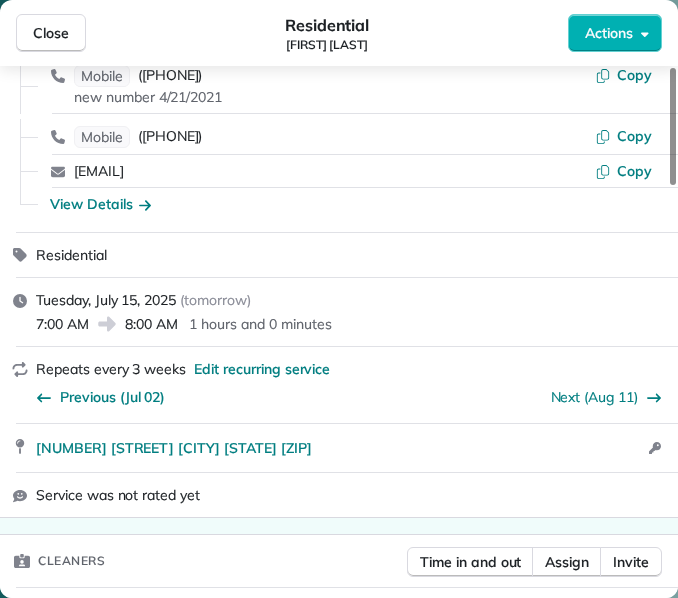 scroll, scrollTop: 150, scrollLeft: 0, axis: vertical 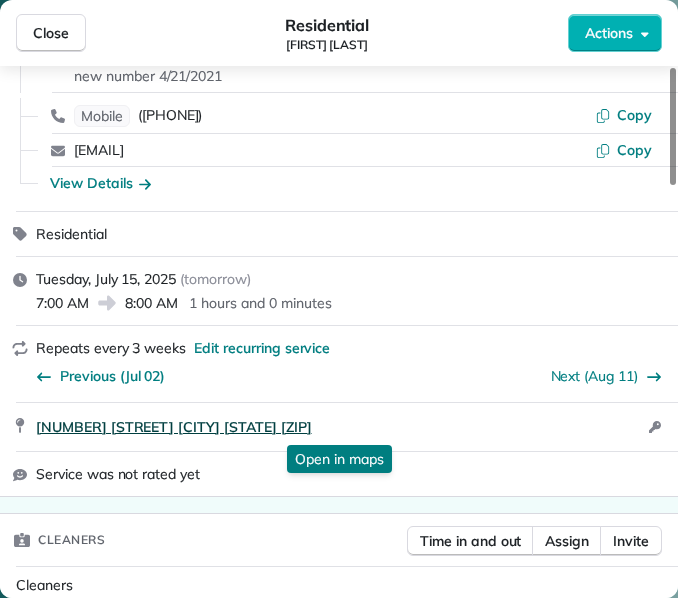 drag, startPoint x: 31, startPoint y: 576, endPoint x: 385, endPoint y: 419, distance: 387.25314 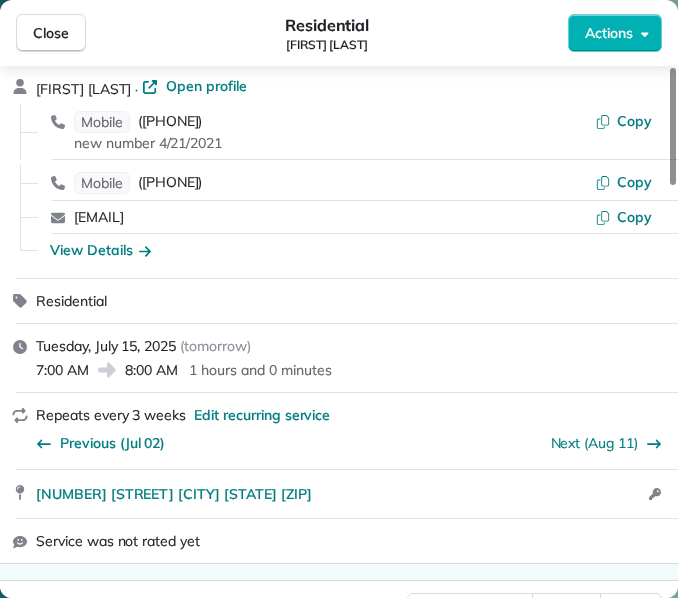 scroll, scrollTop: 50, scrollLeft: 0, axis: vertical 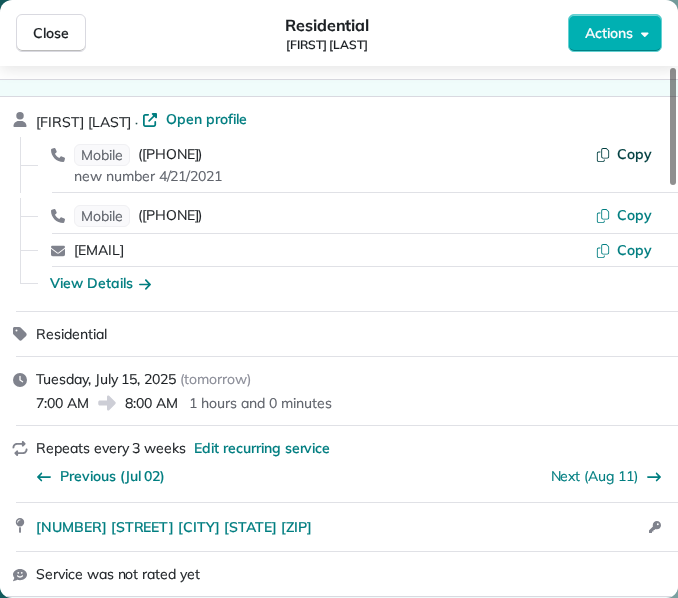 click on "Copy" at bounding box center (634, 154) 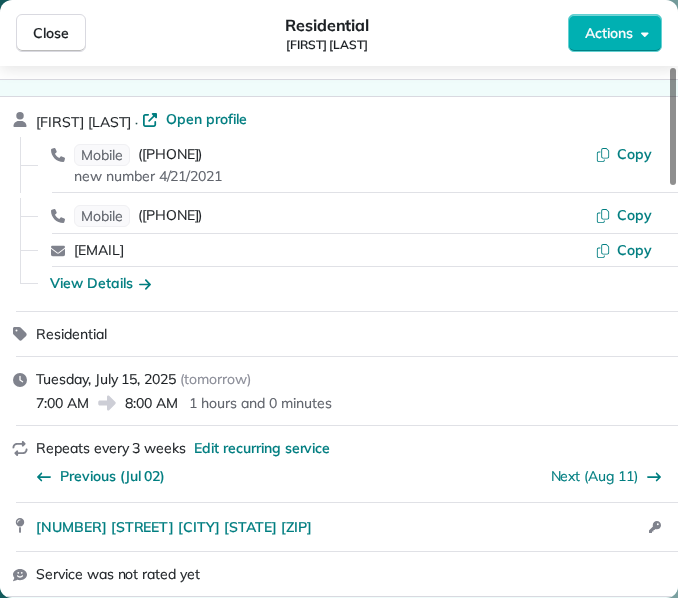 click on "[FIRST] [LAST] · Open profile Mobile ([PHONE]) new number [DATE] Copy Mobile ([PHONE]) Copy [EMAIL] Copy View Details" at bounding box center [351, 204] 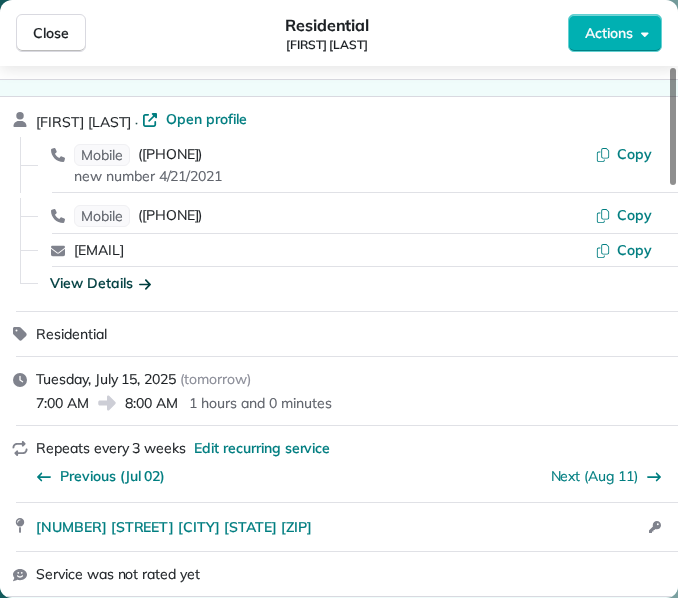 click on "View Details" at bounding box center (100, 283) 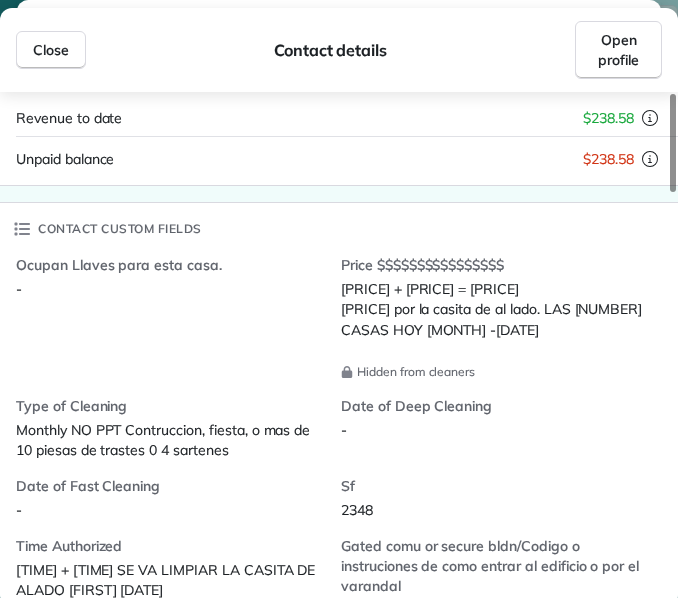 scroll, scrollTop: 600, scrollLeft: 0, axis: vertical 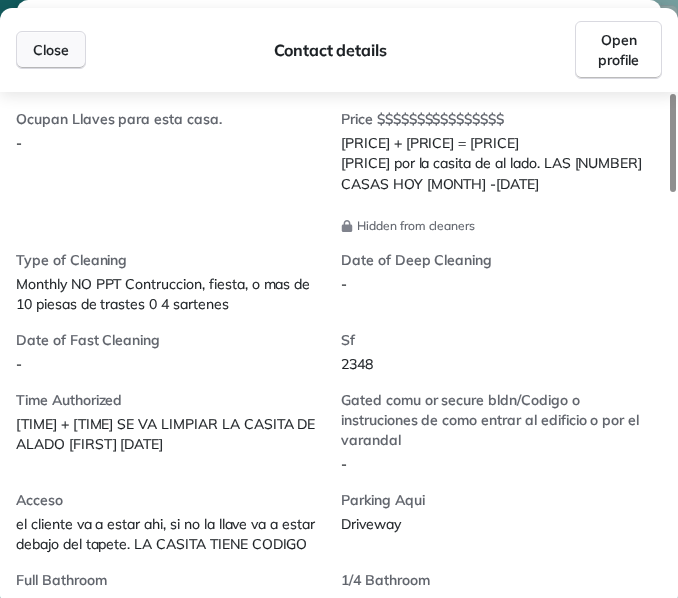 click on "Close" at bounding box center (51, 50) 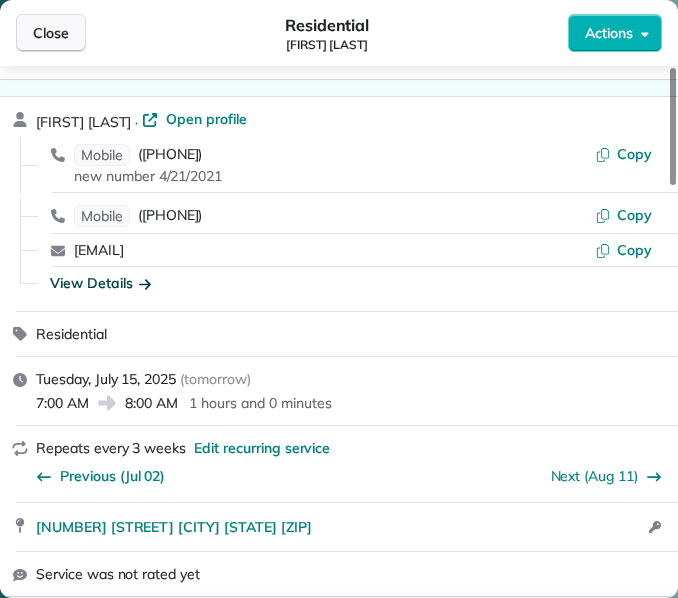 click on "Close" at bounding box center [51, 33] 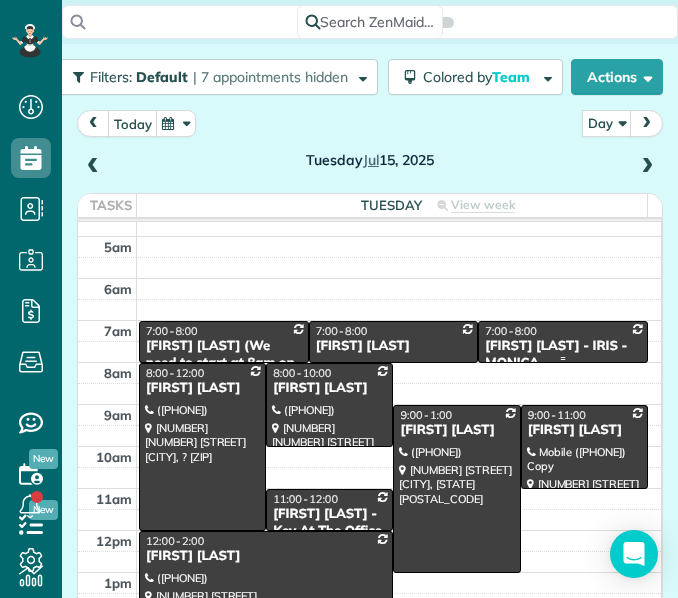 click on "[FIRST] [LAST] - IRIS - MONICA" at bounding box center [563, 355] 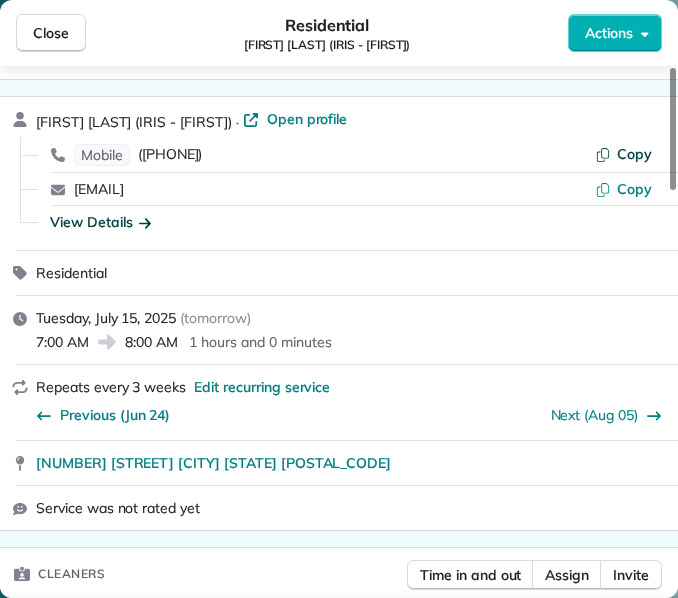 click on "Copy" at bounding box center (634, 154) 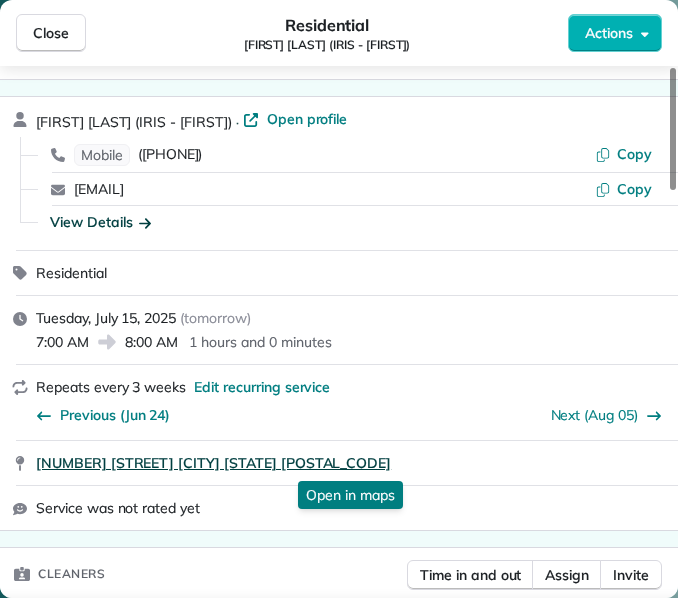 drag, startPoint x: 30, startPoint y: 467, endPoint x: 423, endPoint y: 472, distance: 393.0318 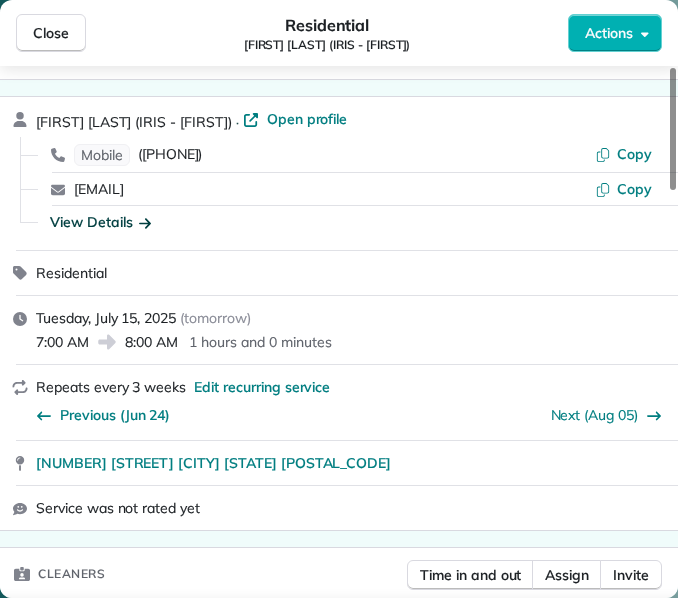 click on "View Details" at bounding box center (100, 222) 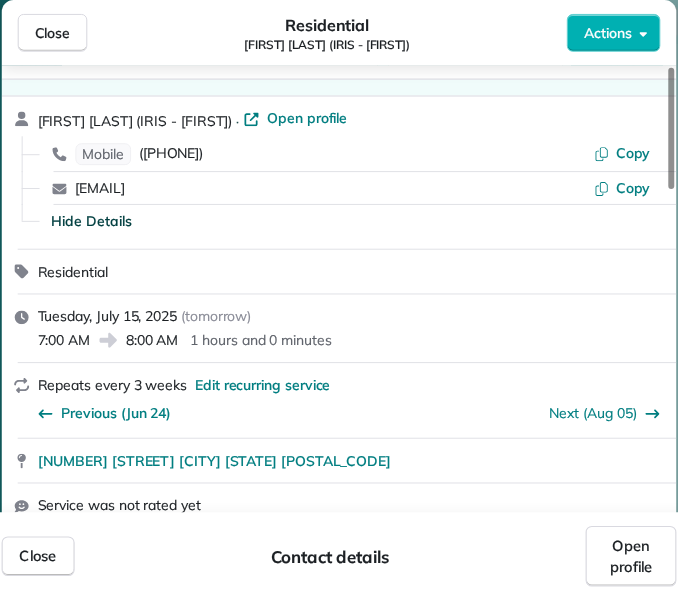 scroll, scrollTop: 472, scrollLeft: 0, axis: vertical 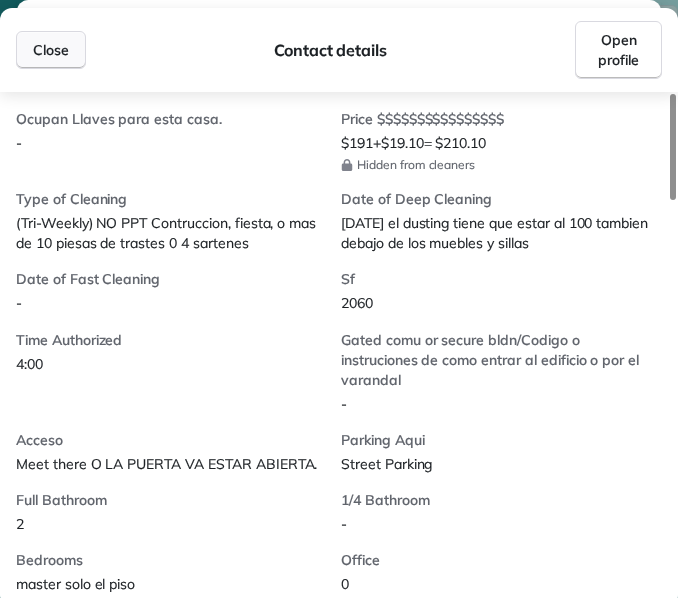 click on "Close" at bounding box center [51, 50] 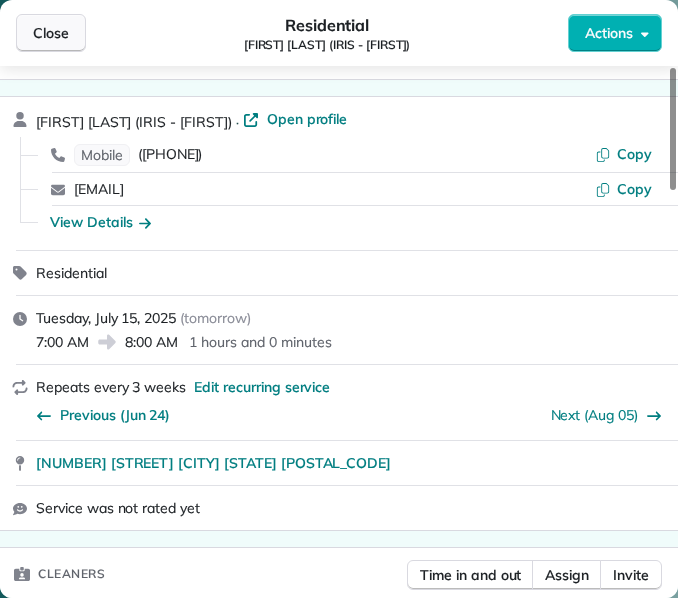 click on "Close" at bounding box center [51, 33] 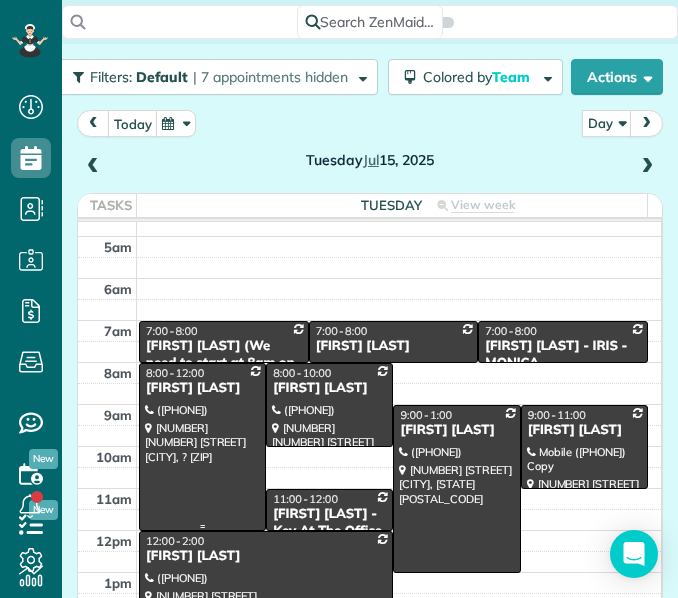 click at bounding box center [202, 447] 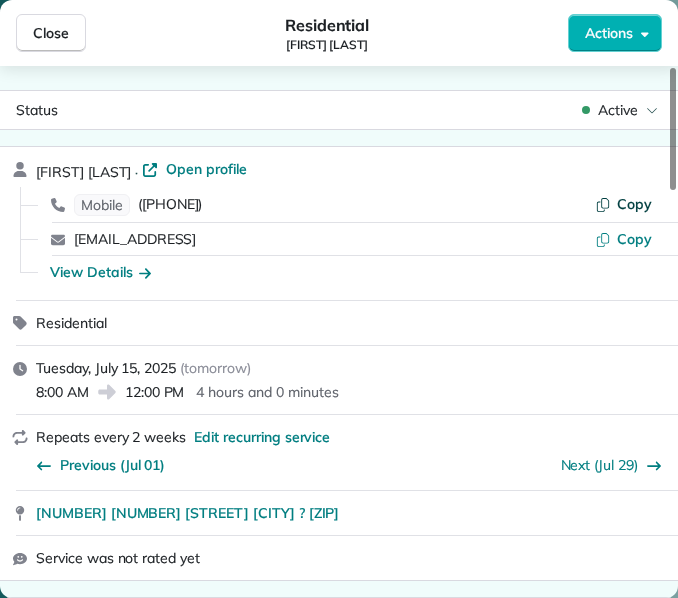 click on "Copy" at bounding box center (634, 204) 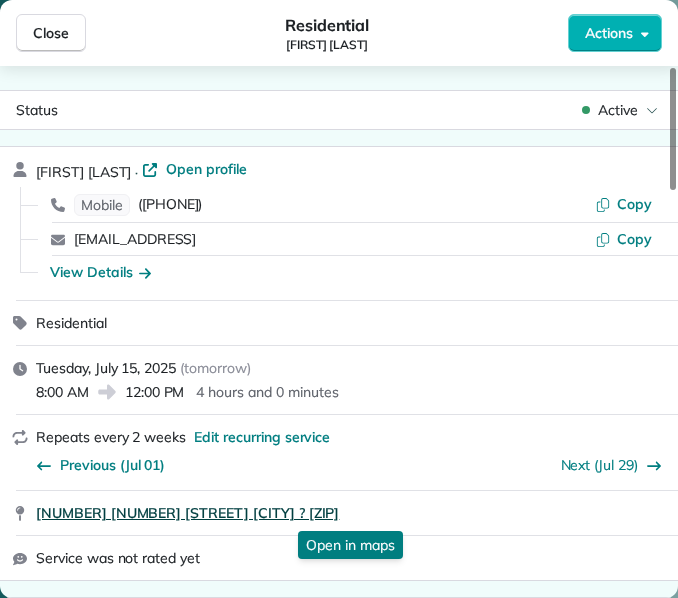 drag, startPoint x: 28, startPoint y: 518, endPoint x: 277, endPoint y: 519, distance: 249.00201 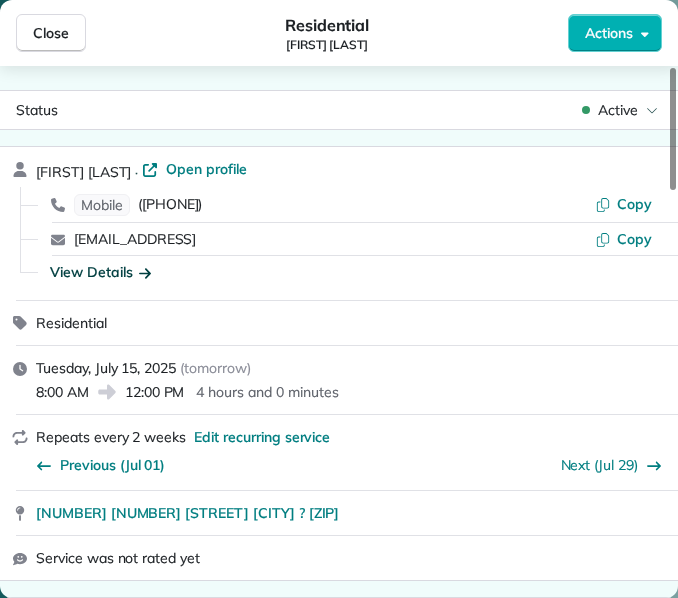 click on "View Details" at bounding box center (100, 272) 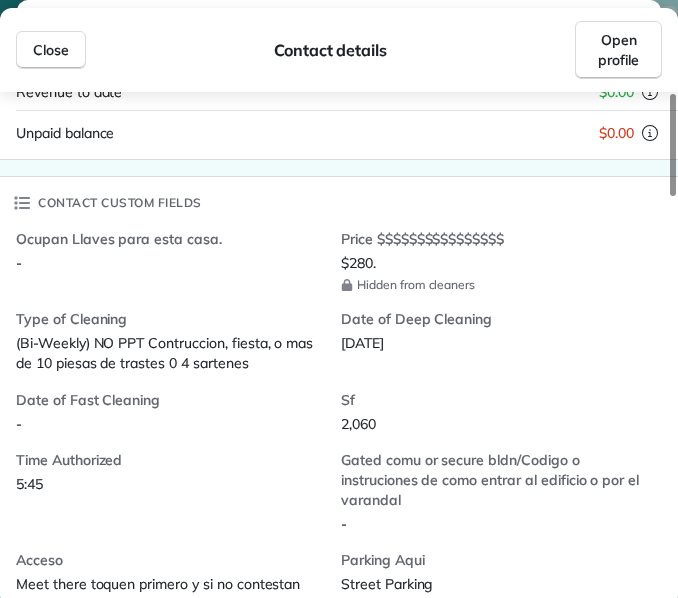 scroll, scrollTop: 400, scrollLeft: 0, axis: vertical 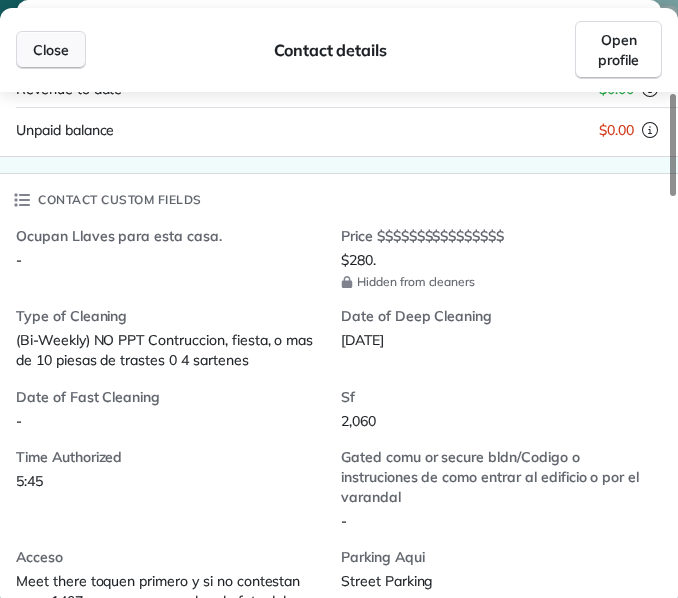 click on "Close" at bounding box center (51, 50) 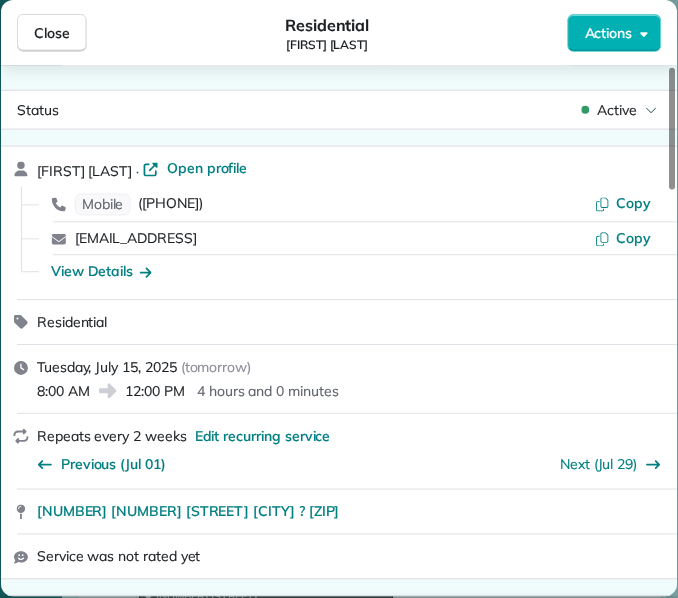 click on "Close" at bounding box center [52, 33] 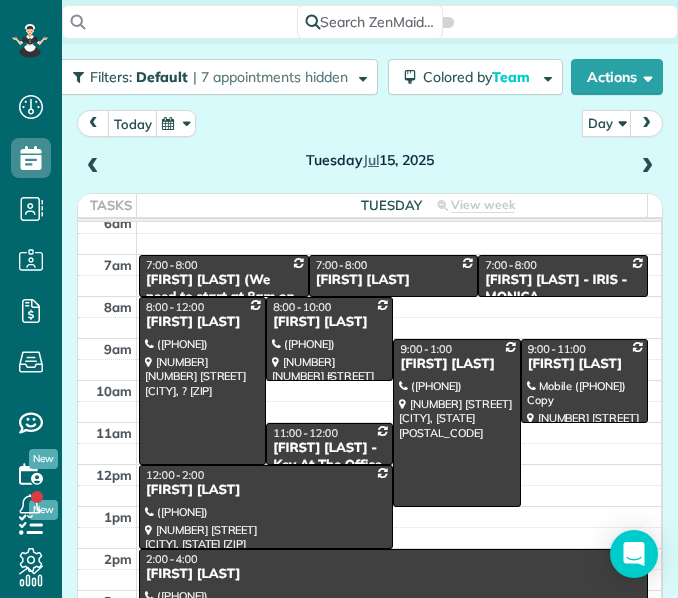 scroll, scrollTop: 127, scrollLeft: 0, axis: vertical 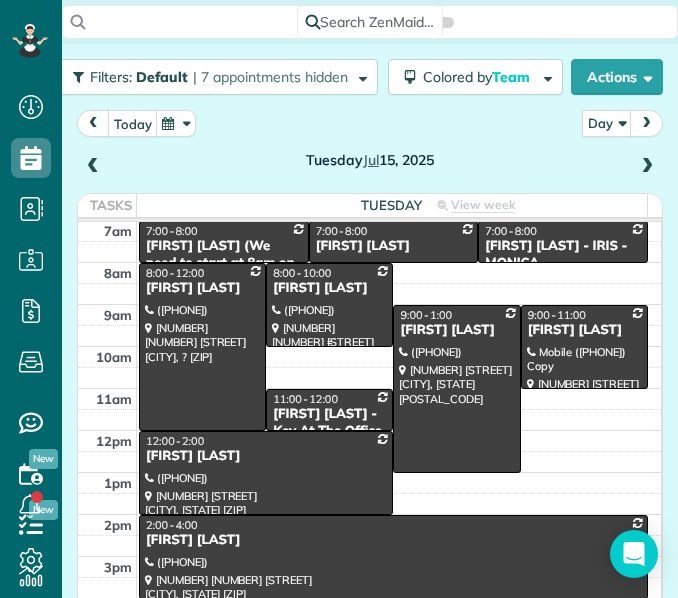 click at bounding box center (329, 305) 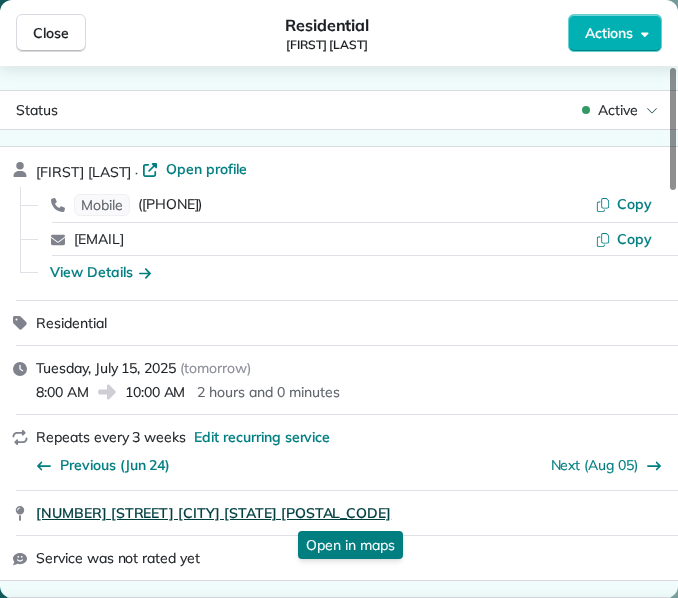 drag, startPoint x: 30, startPoint y: 513, endPoint x: 317, endPoint y: 517, distance: 287.02786 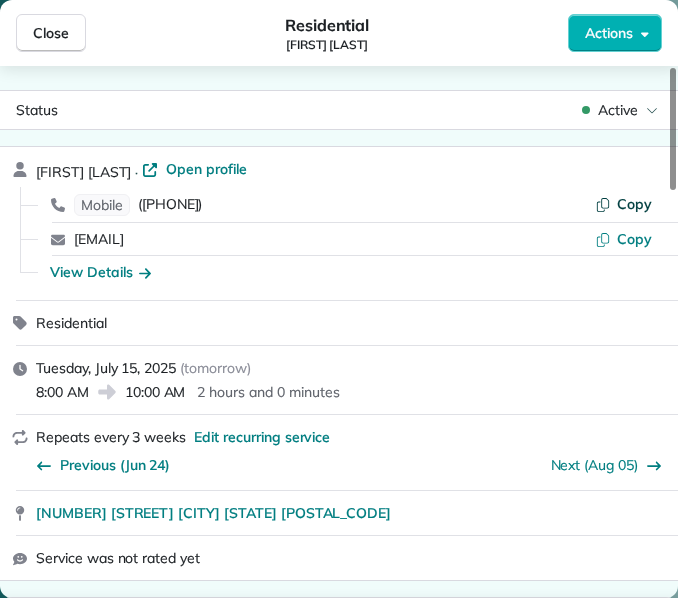 click 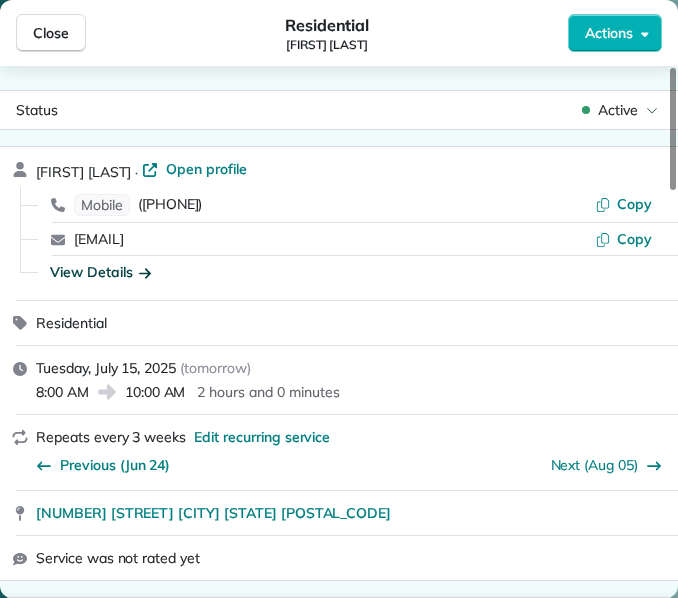 click on "View Details" at bounding box center [100, 272] 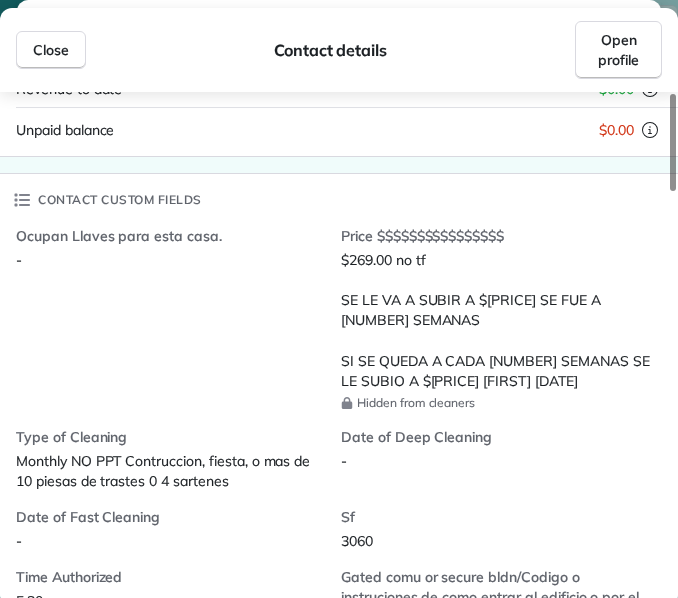 scroll, scrollTop: 455, scrollLeft: 0, axis: vertical 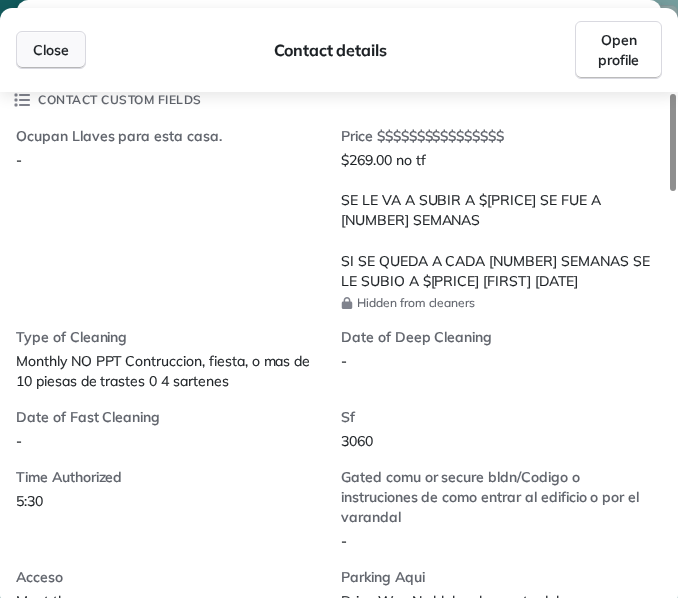 click on "Close" at bounding box center (51, 50) 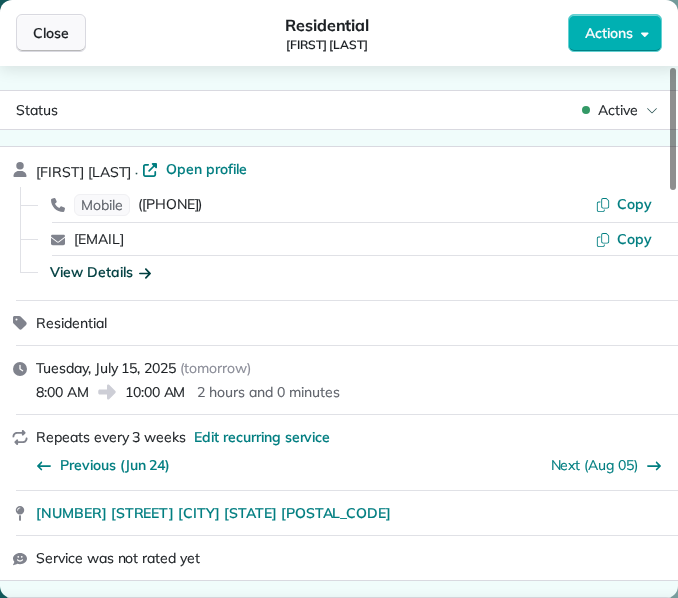 click on "Close" at bounding box center [51, 33] 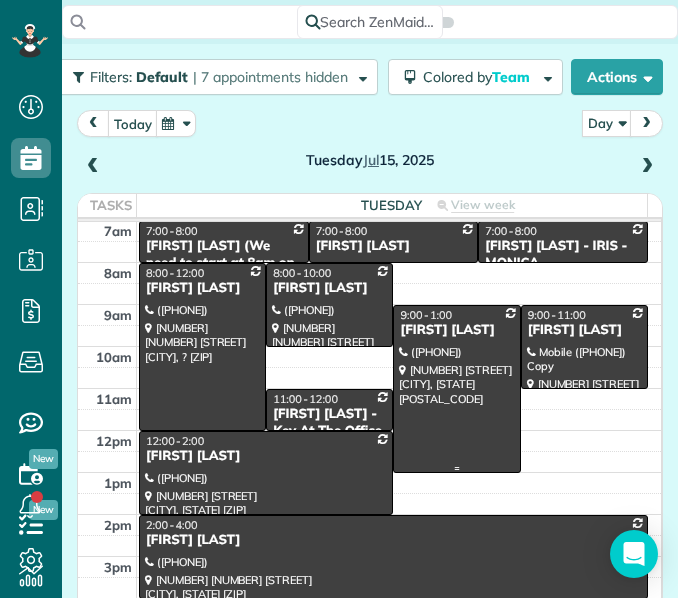 click at bounding box center (456, 389) 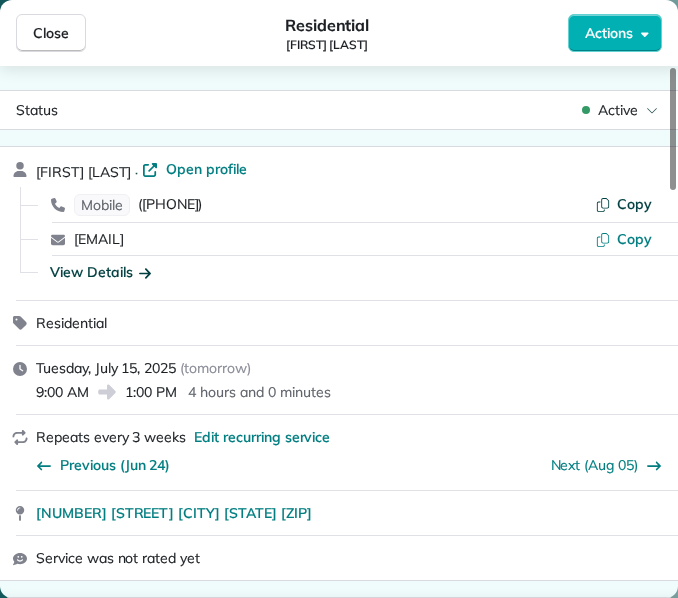 click on "Copy" at bounding box center (634, 204) 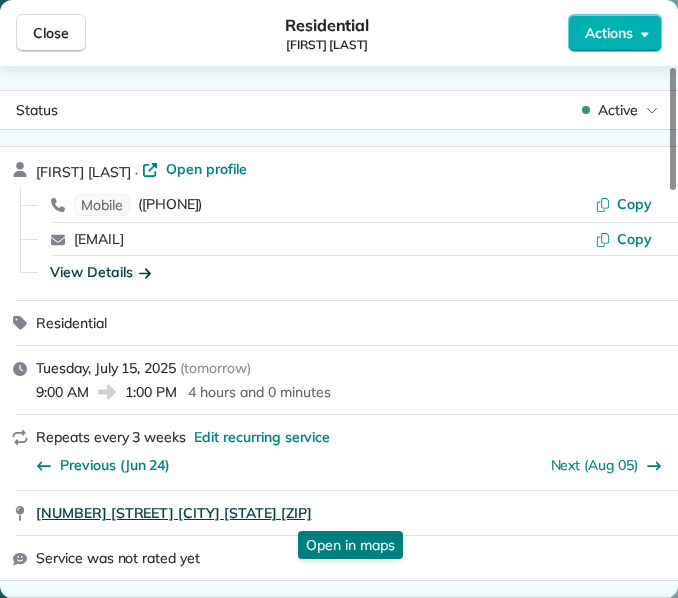 drag, startPoint x: 29, startPoint y: 516, endPoint x: 354, endPoint y: 522, distance: 325.0554 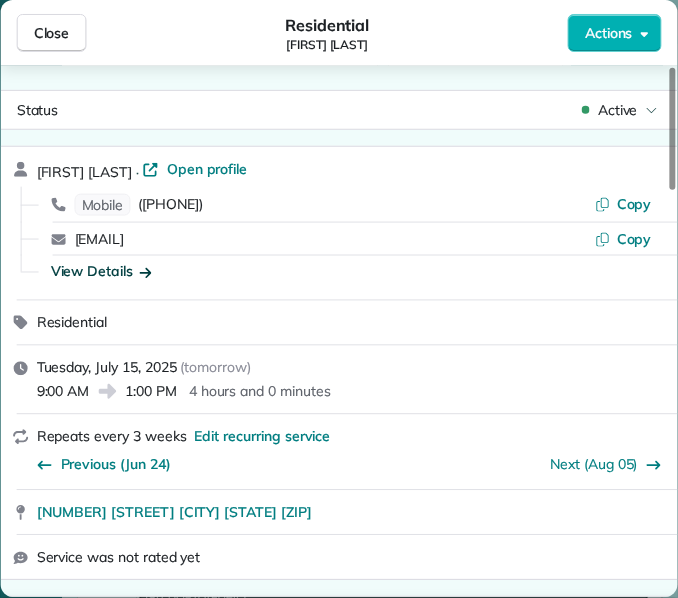 click on "View Details" at bounding box center (101, 272) 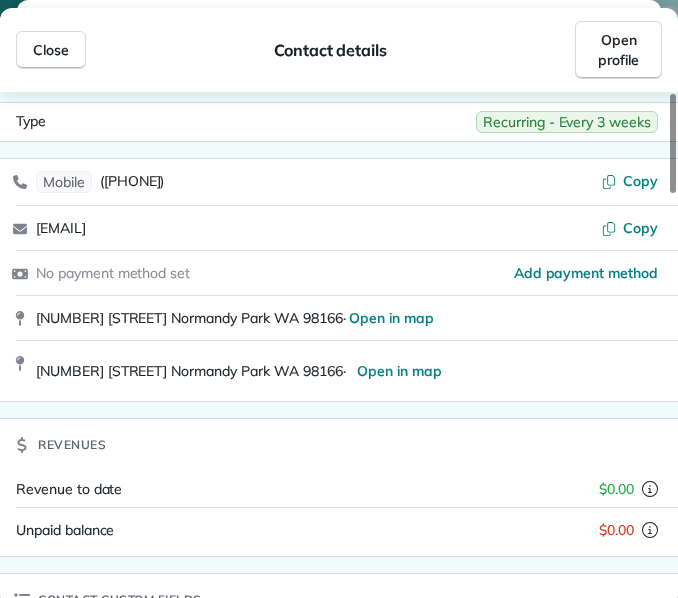 scroll, scrollTop: 0, scrollLeft: 0, axis: both 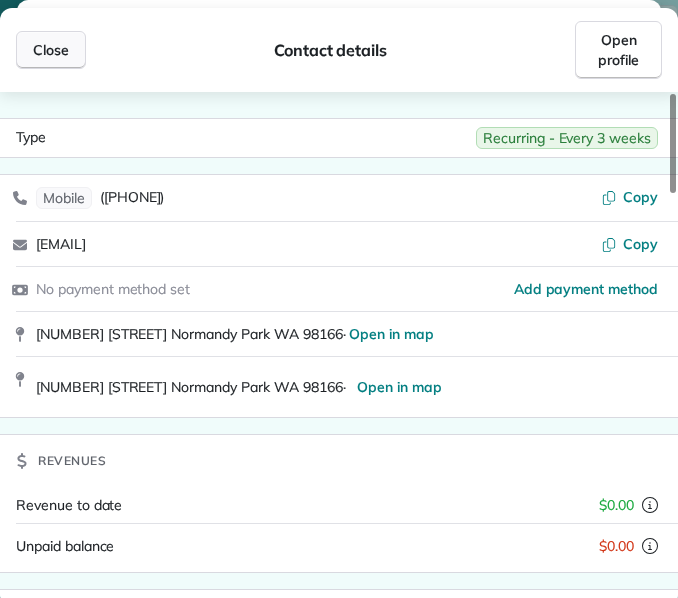 click on "Close" at bounding box center [51, 50] 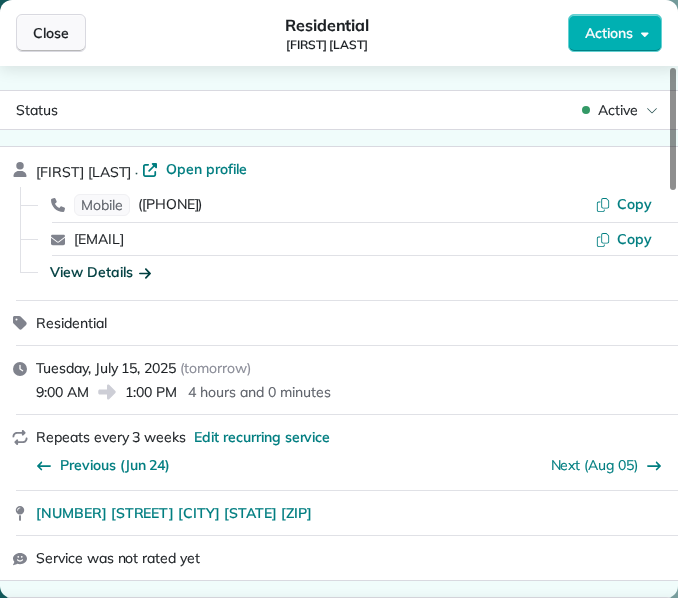 click on "Close" at bounding box center (51, 33) 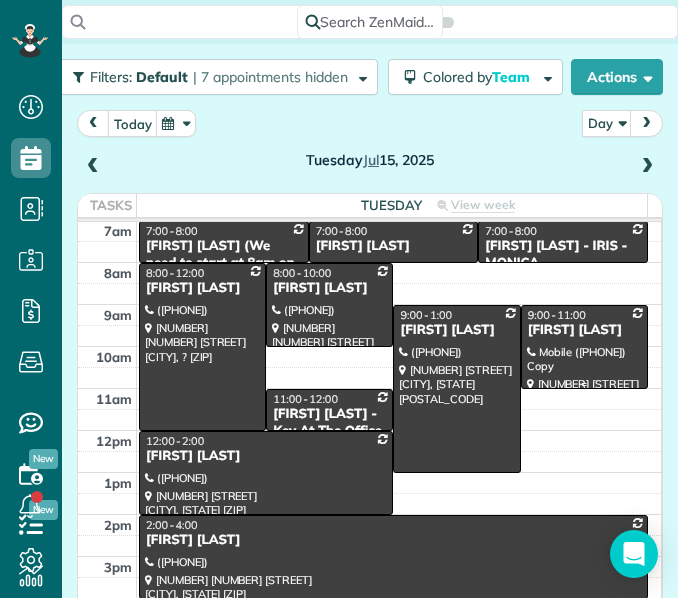 click at bounding box center [584, 347] 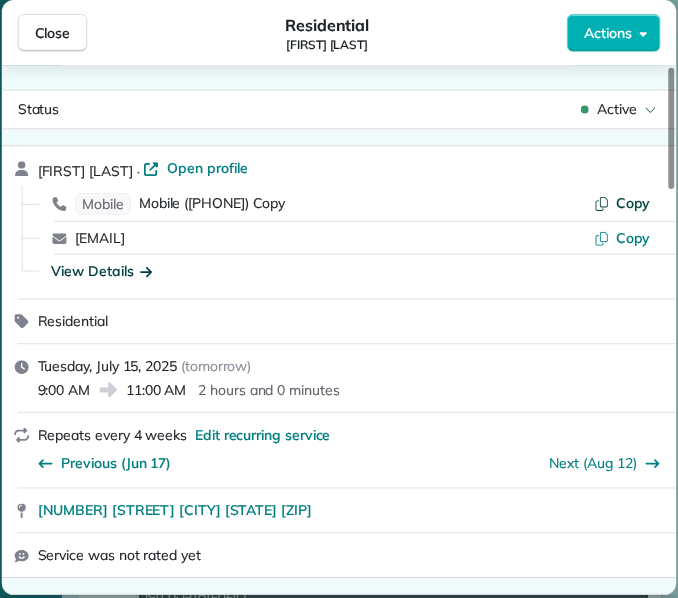 click on "Copy" at bounding box center (633, 203) 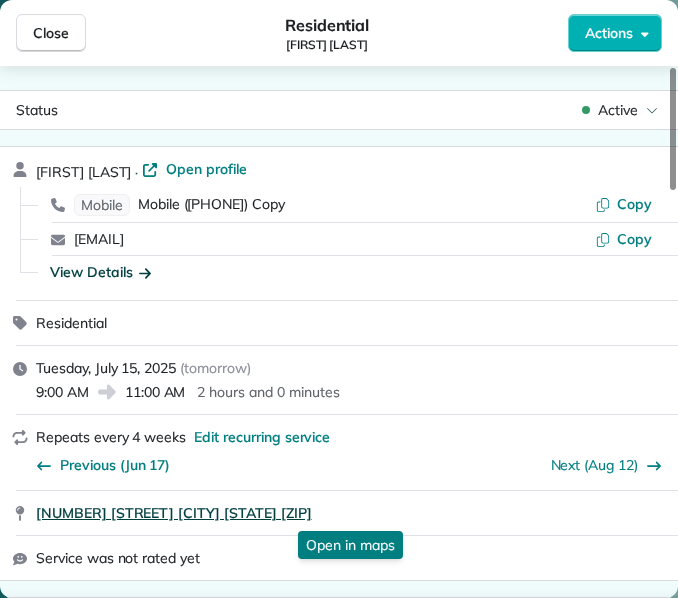 drag, startPoint x: 28, startPoint y: 518, endPoint x: 333, endPoint y: 507, distance: 305.1983 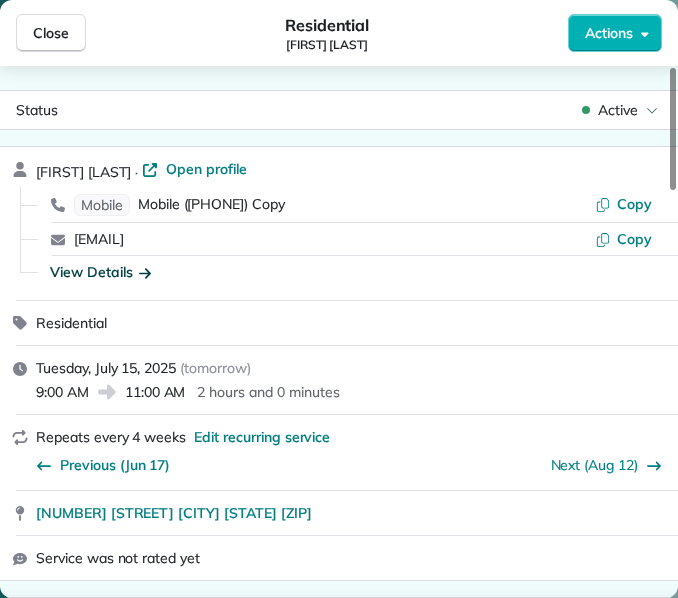 click on "View Details" at bounding box center [100, 272] 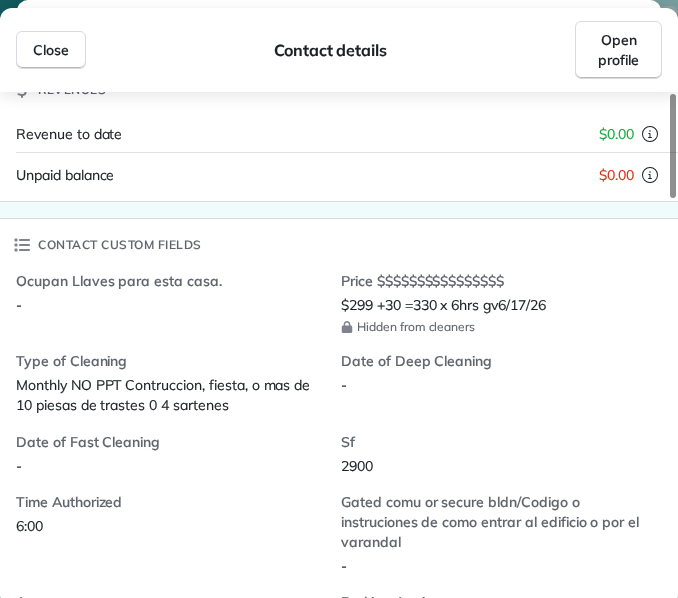scroll, scrollTop: 400, scrollLeft: 0, axis: vertical 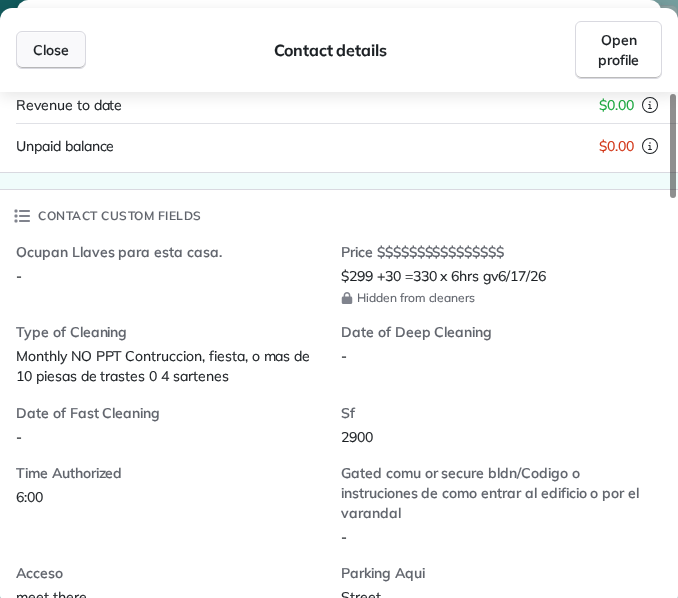 click on "Close" at bounding box center [51, 50] 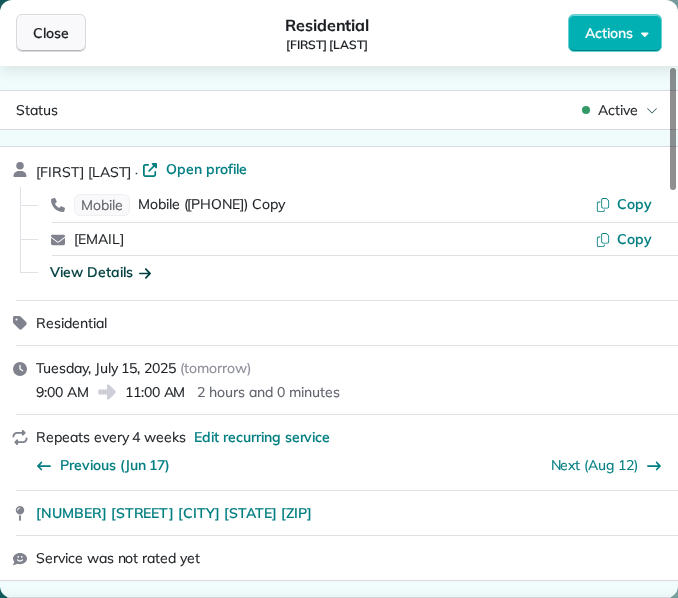 click on "Close" at bounding box center [51, 33] 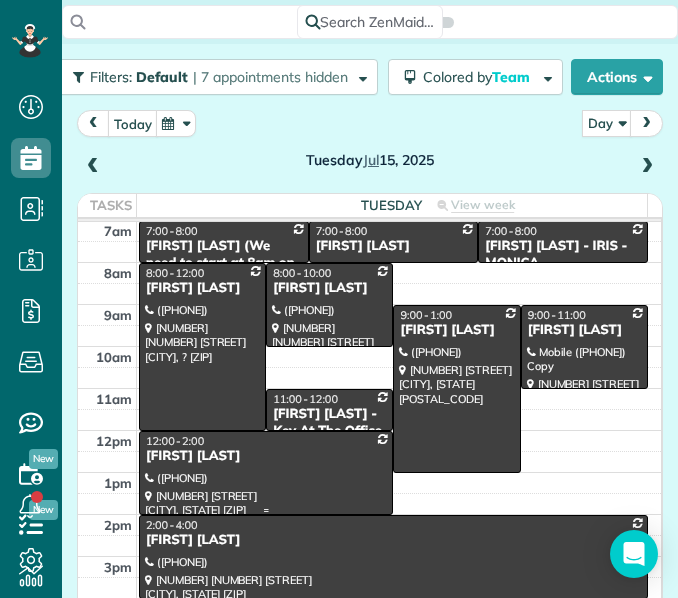 click at bounding box center [266, 473] 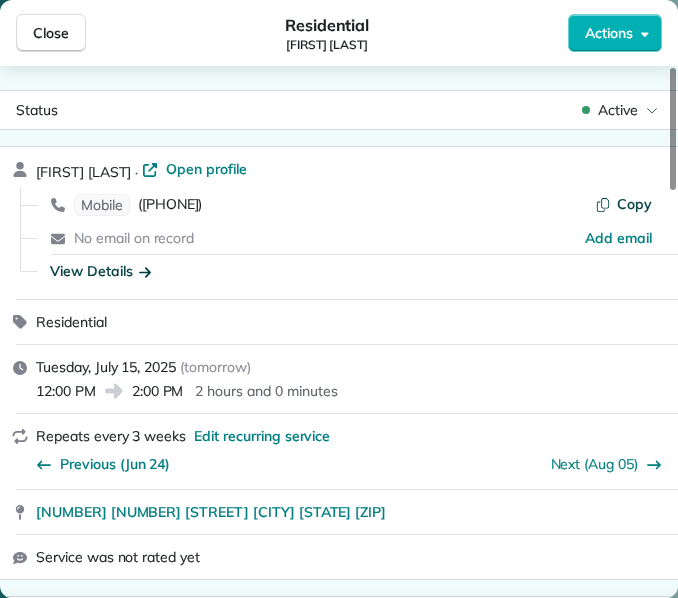 click on "Copy" at bounding box center [634, 204] 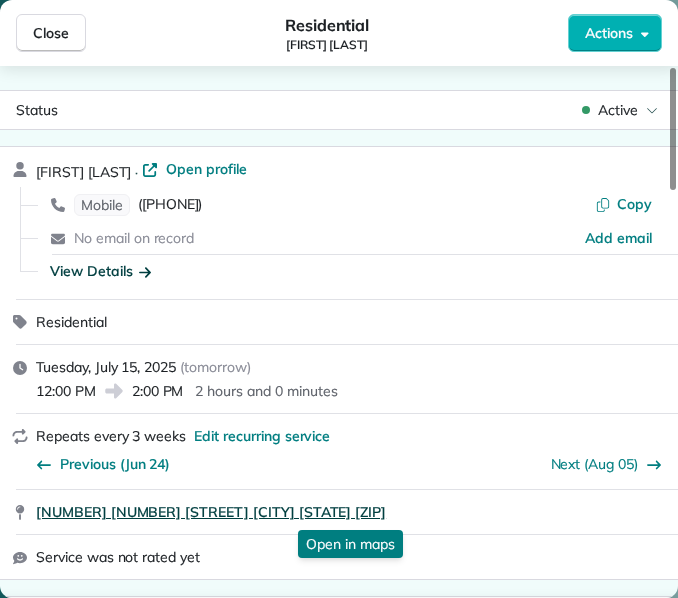 drag, startPoint x: 30, startPoint y: 511, endPoint x: 322, endPoint y: 513, distance: 292.00684 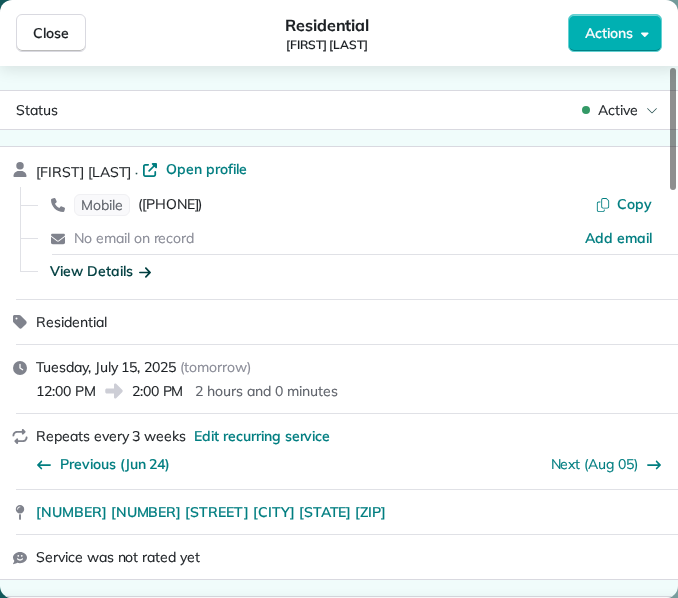 click on "View Details" at bounding box center (100, 271) 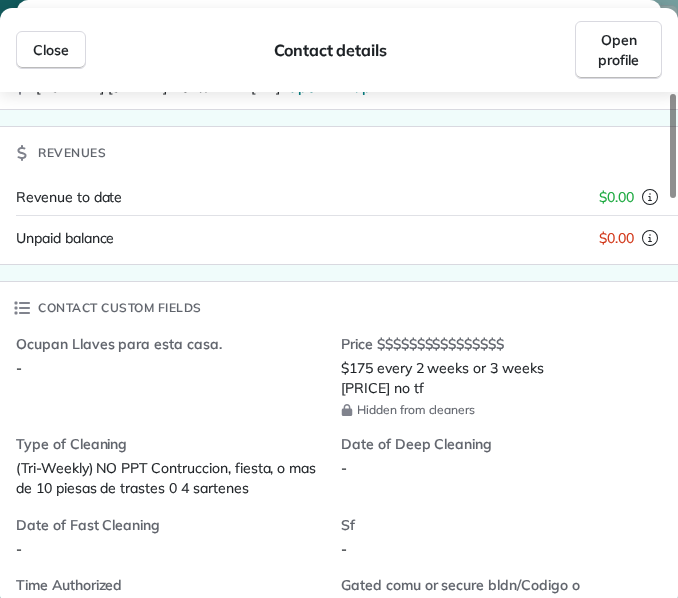 scroll, scrollTop: 238, scrollLeft: 0, axis: vertical 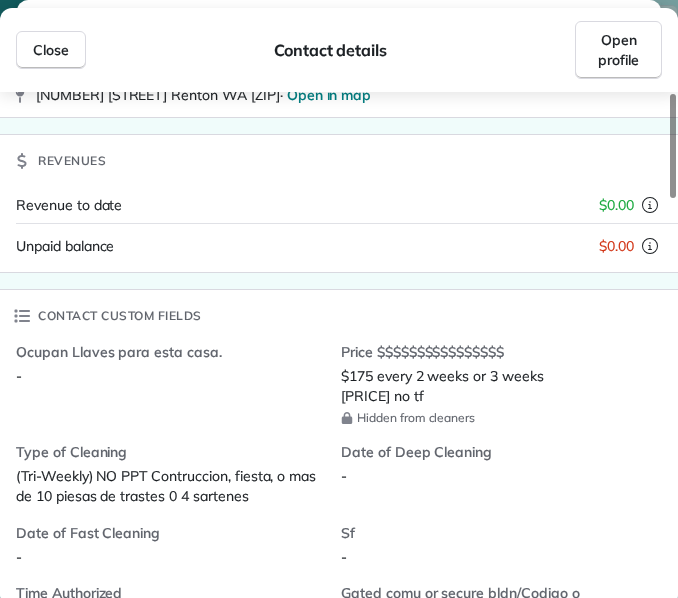 click on "Close Contact details Open profile" at bounding box center [339, 50] 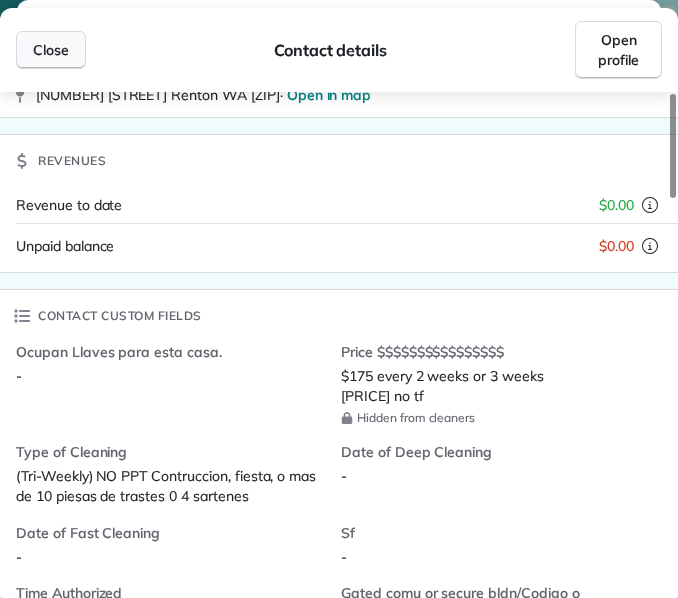 click on "Close" at bounding box center [51, 50] 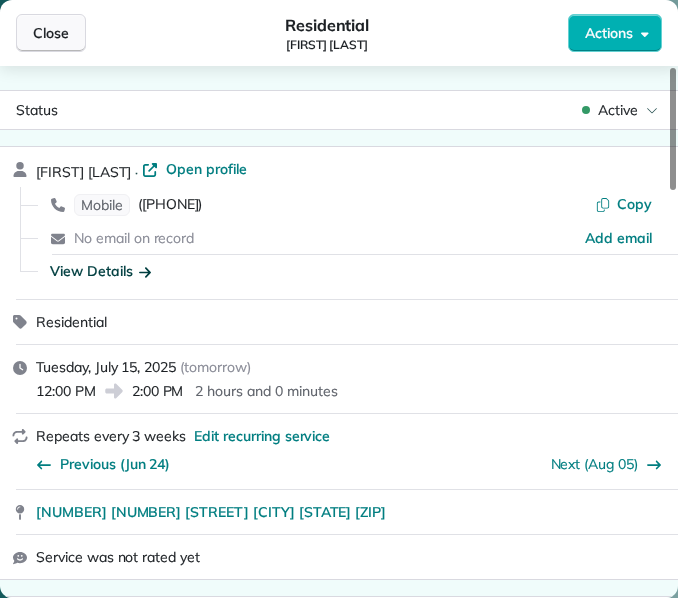 click on "Close" at bounding box center (51, 33) 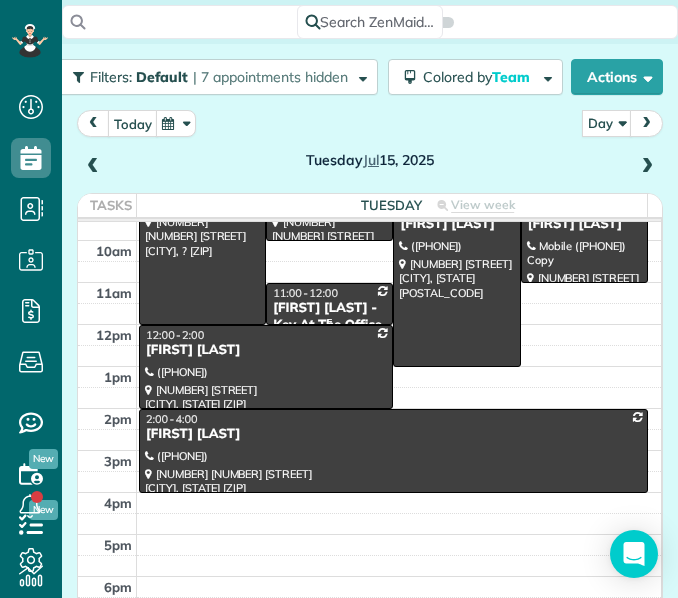 scroll, scrollTop: 279, scrollLeft: 0, axis: vertical 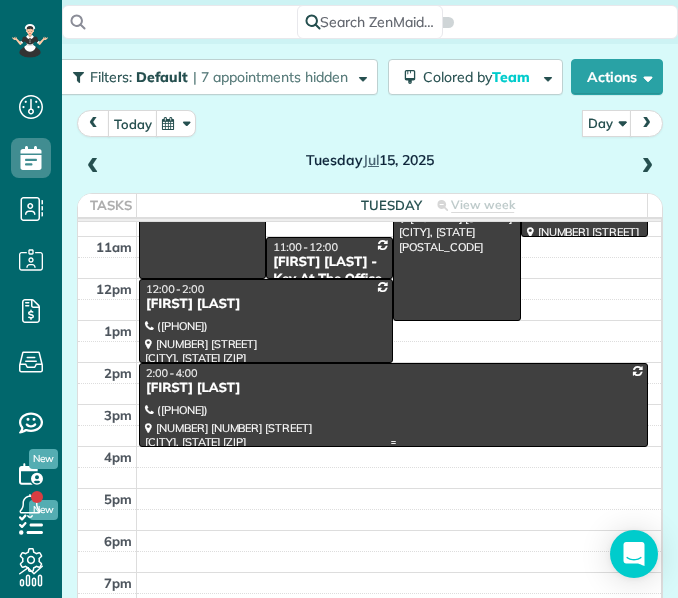 click on "[FIRST] [LAST]" at bounding box center (393, 388) 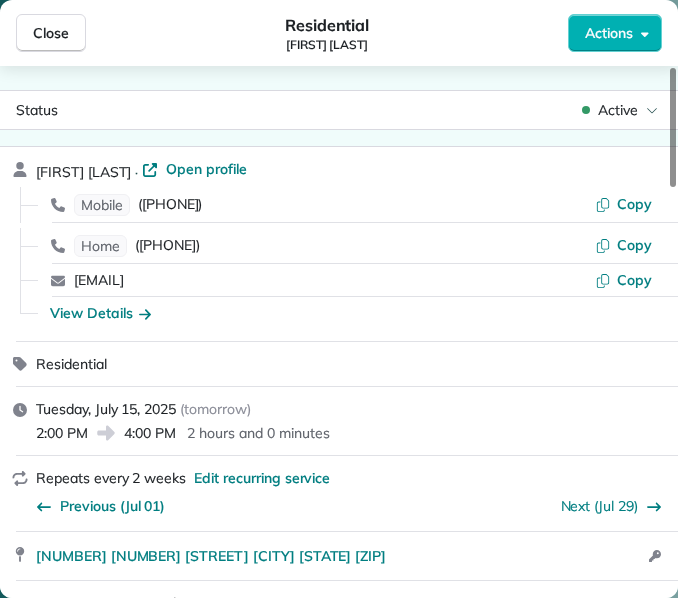 click on "Mobile ([PHONE]) Copy" at bounding box center (351, 205) 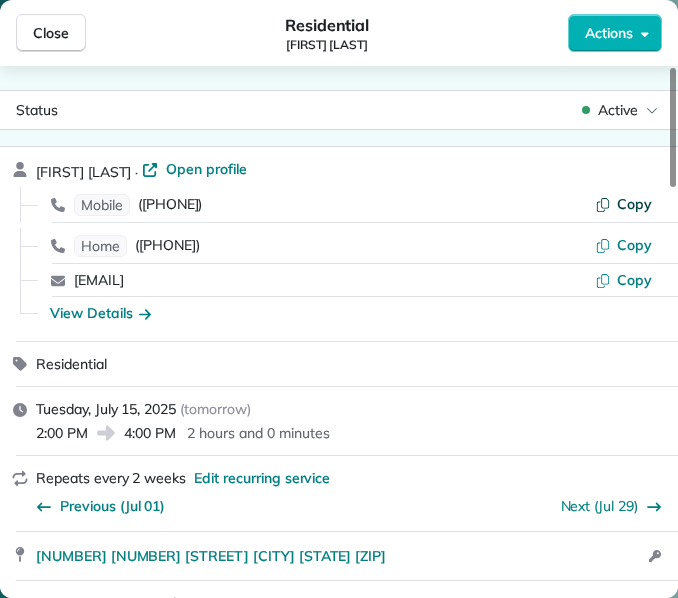 click on "Copy" at bounding box center [634, 204] 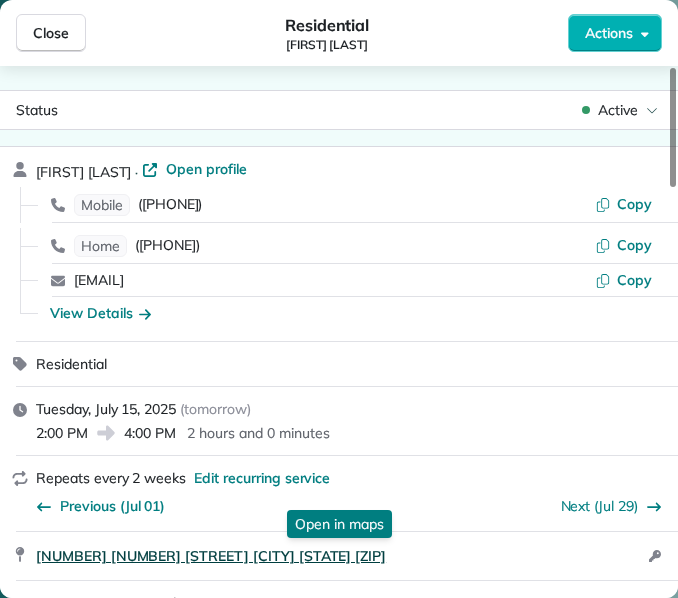 drag, startPoint x: 26, startPoint y: 558, endPoint x: 325, endPoint y: 553, distance: 299.0418 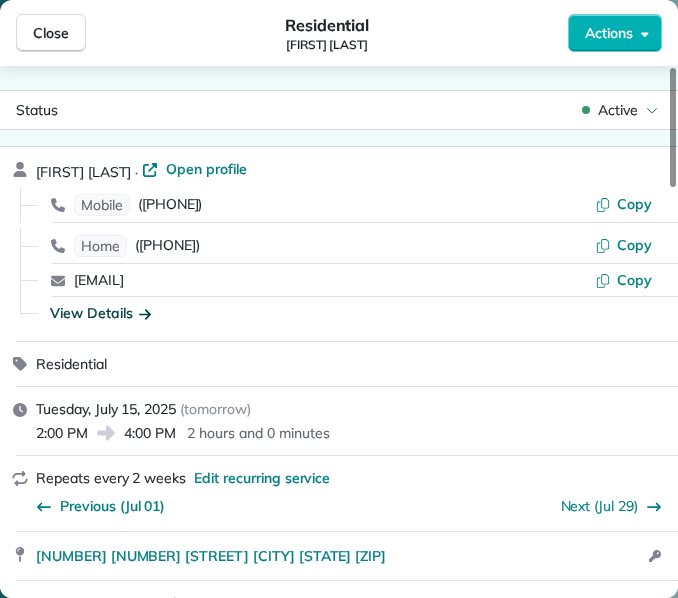 click on "View Details" at bounding box center (100, 313) 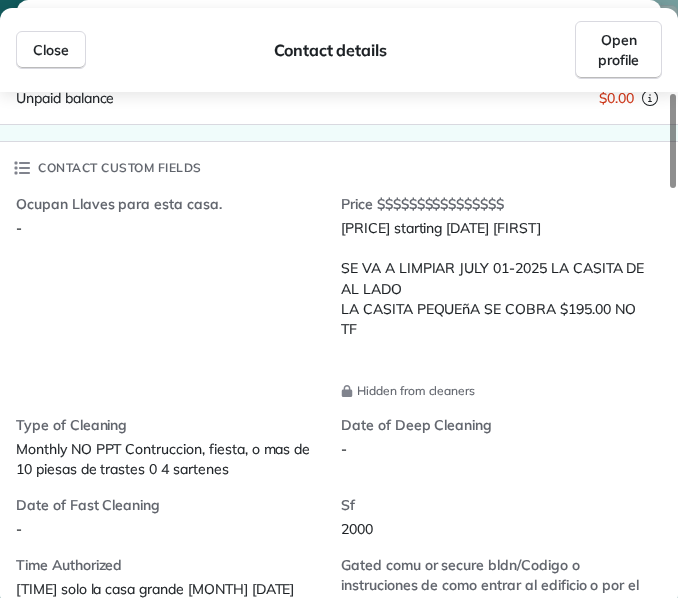 scroll, scrollTop: 500, scrollLeft: 0, axis: vertical 